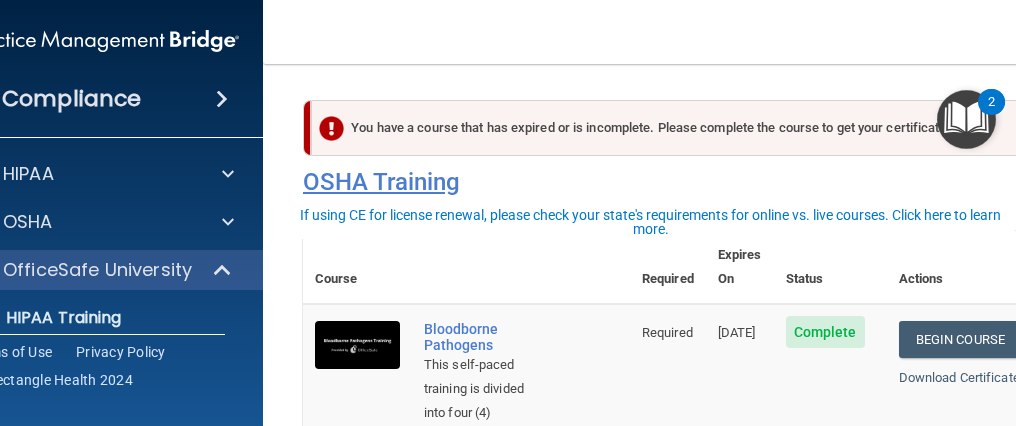scroll, scrollTop: 0, scrollLeft: 0, axis: both 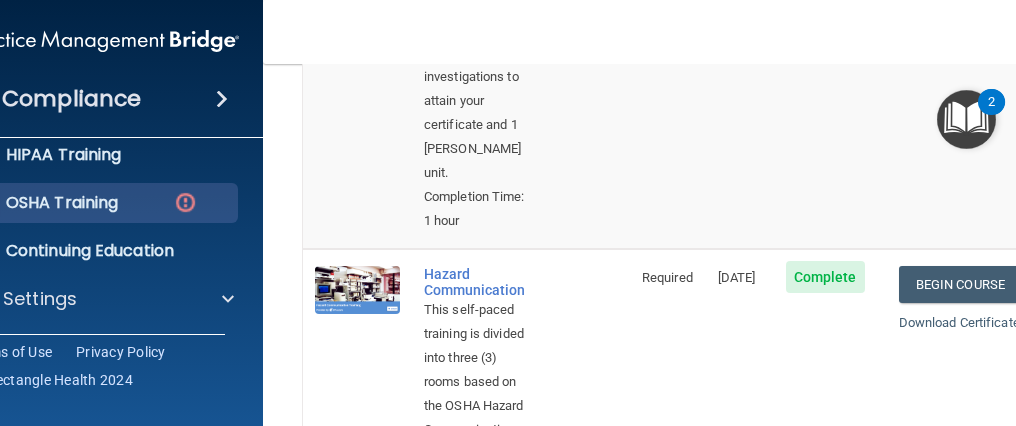 click on "Toggle navigation                                                                                                     [PERSON_NAME]   [EMAIL_ADDRESS][DOMAIN_NAME]                            Manage My Enterprise              [PERSON_NAME] Eye Clinic-Parent     Manage My Location" at bounding box center (668, 32) 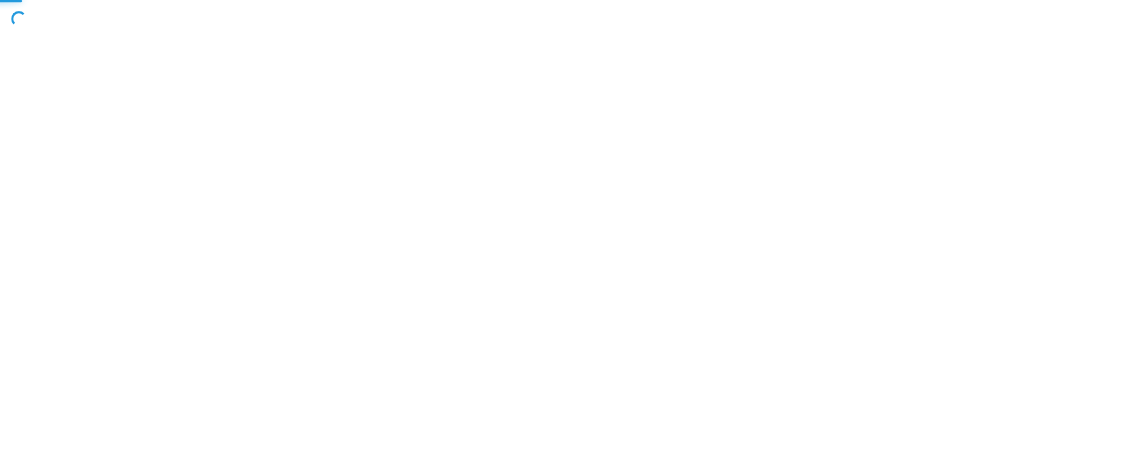 scroll, scrollTop: 0, scrollLeft: 0, axis: both 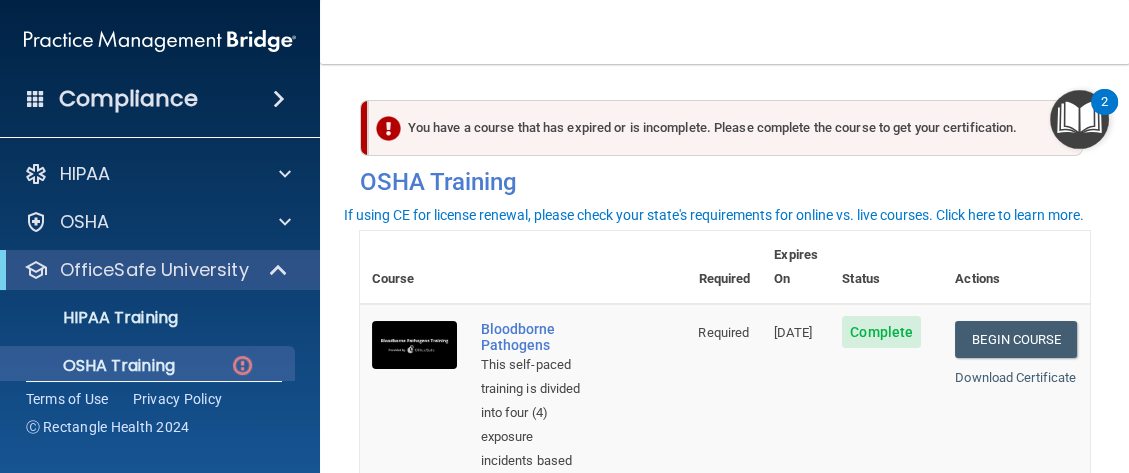 drag, startPoint x: 1015, startPoint y: 0, endPoint x: 601, endPoint y: 13, distance: 414.20407 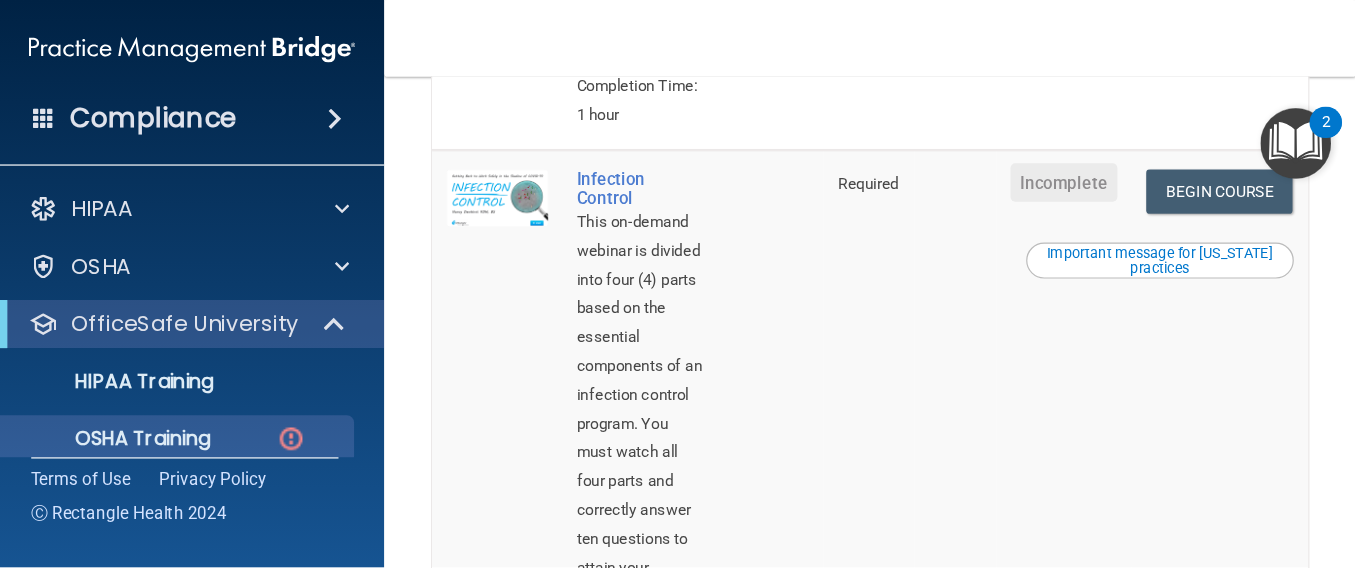 scroll, scrollTop: 1111, scrollLeft: 0, axis: vertical 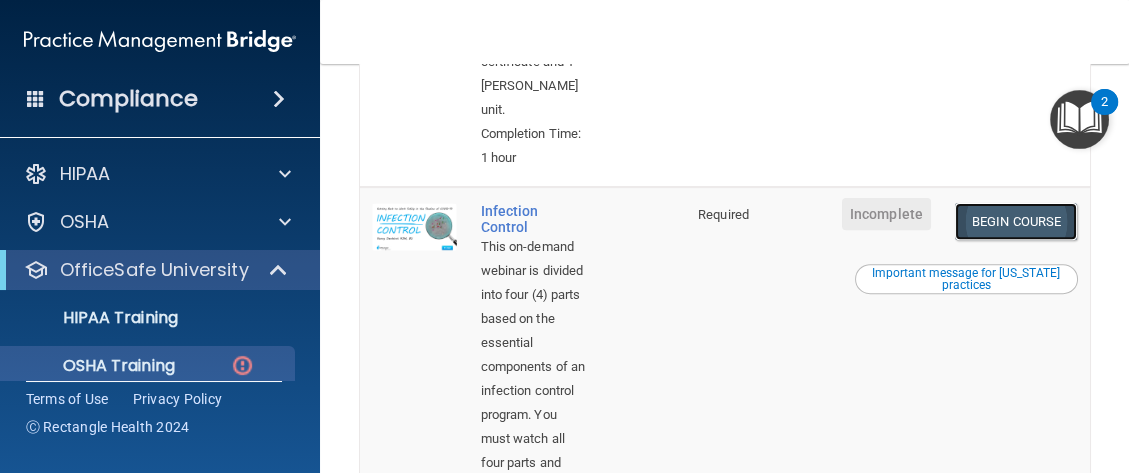 click on "Begin Course" at bounding box center (1016, 221) 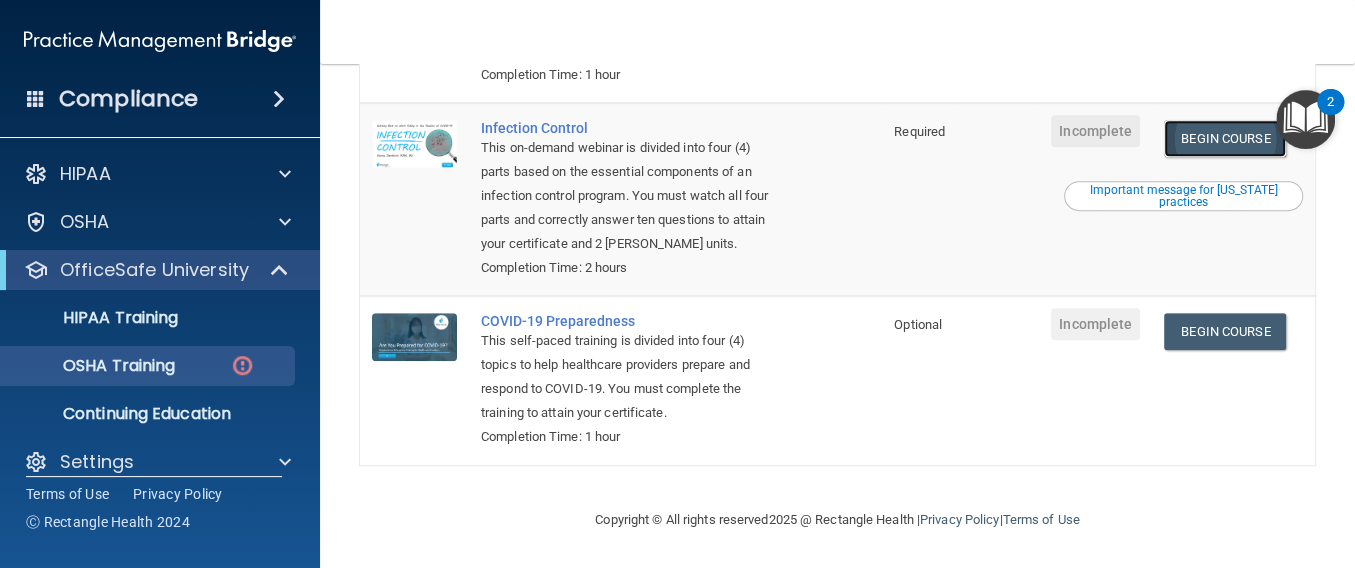 scroll, scrollTop: 589, scrollLeft: 0, axis: vertical 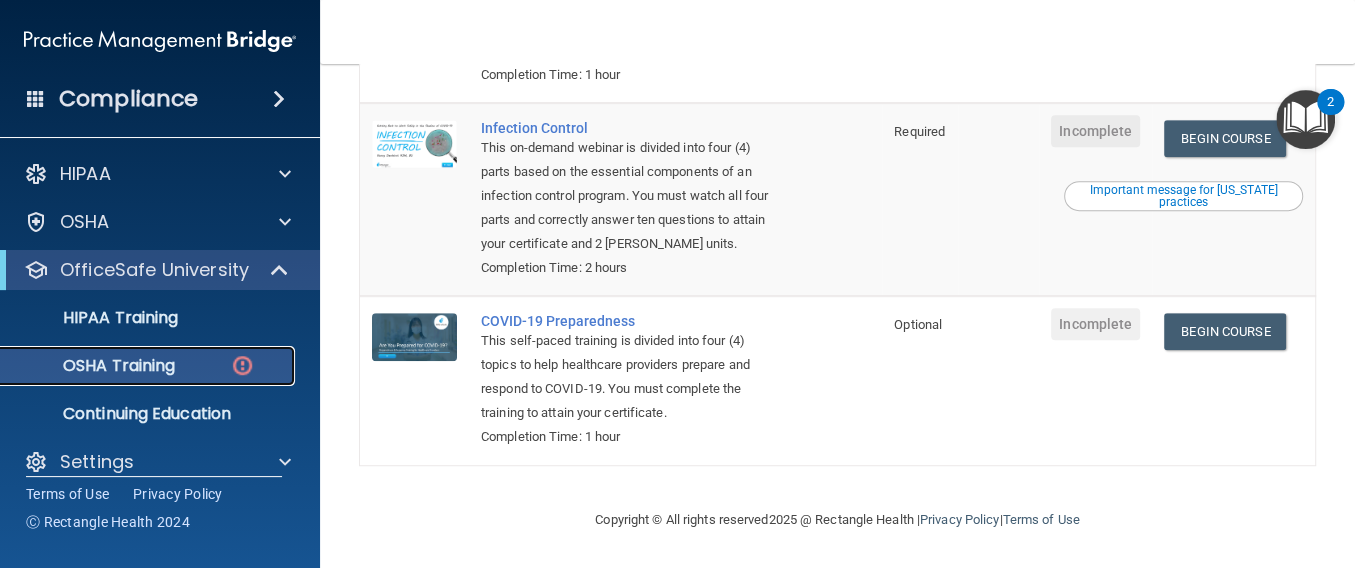 click on "OSHA Training" at bounding box center [149, 366] 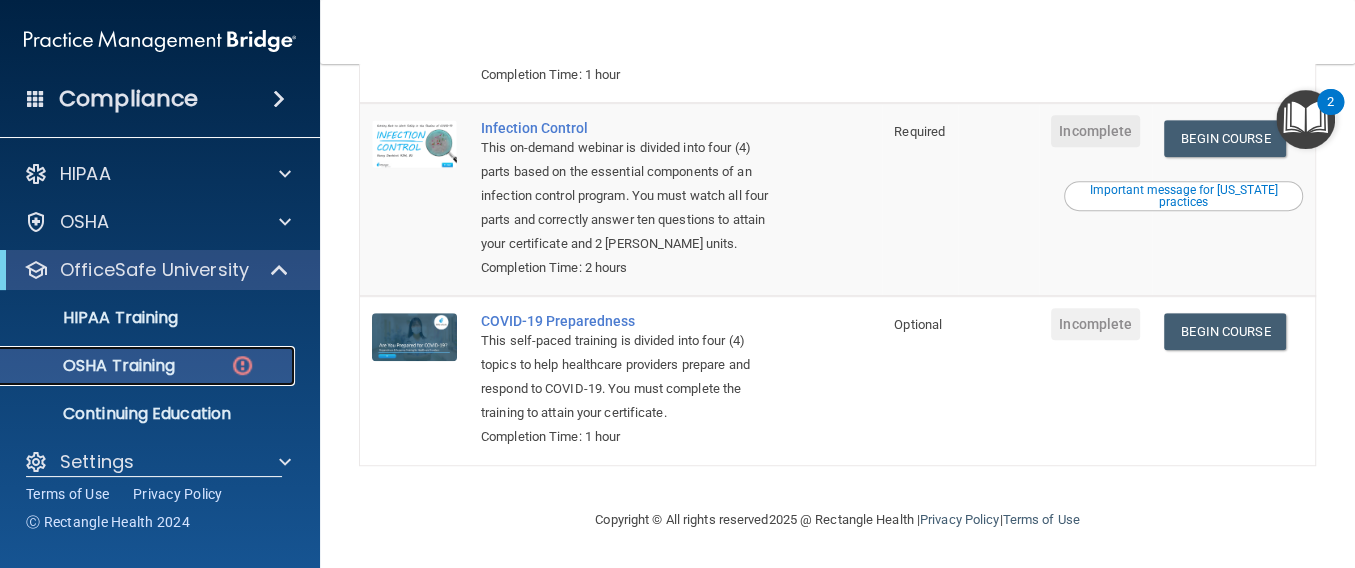scroll, scrollTop: 189, scrollLeft: 0, axis: vertical 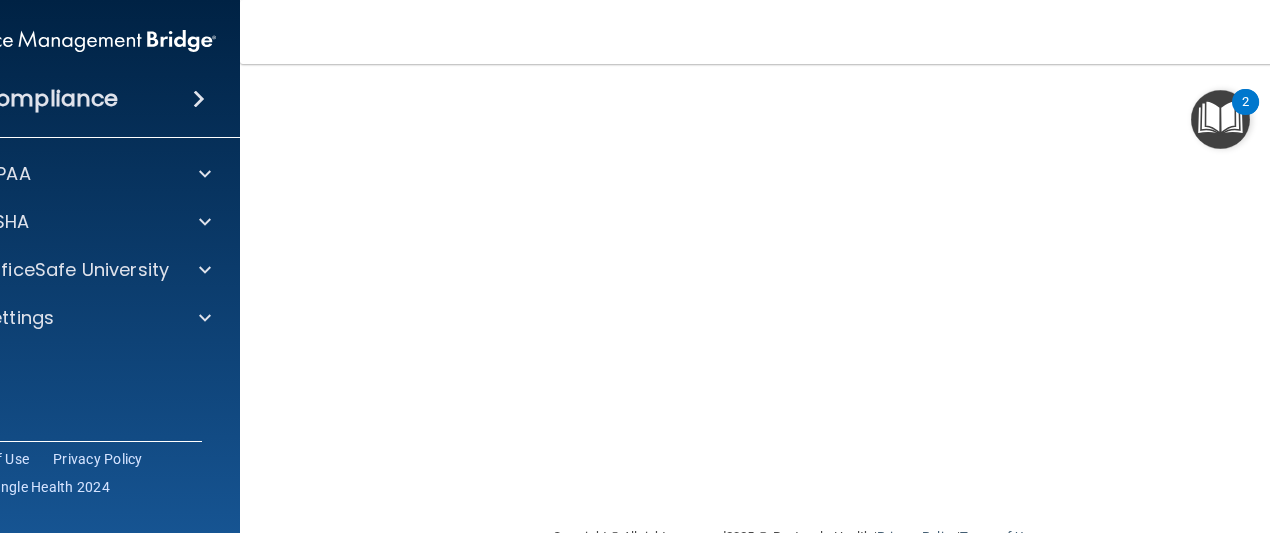 drag, startPoint x: 972, startPoint y: 0, endPoint x: 565, endPoint y: 19, distance: 407.44324 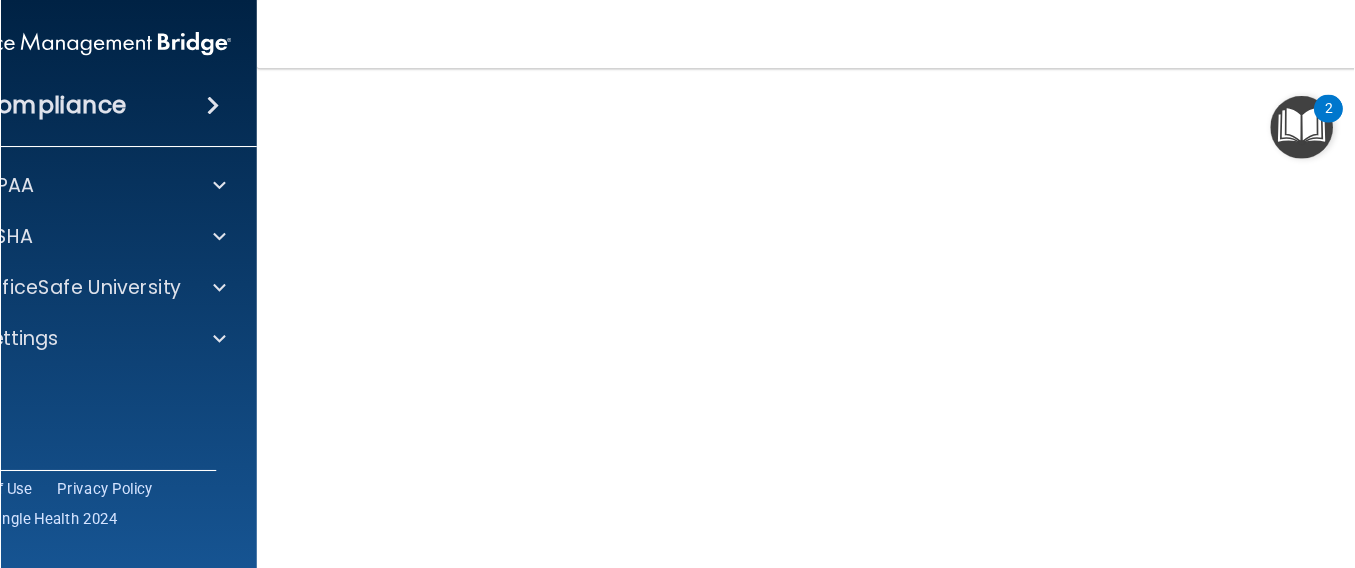 scroll, scrollTop: 0, scrollLeft: 0, axis: both 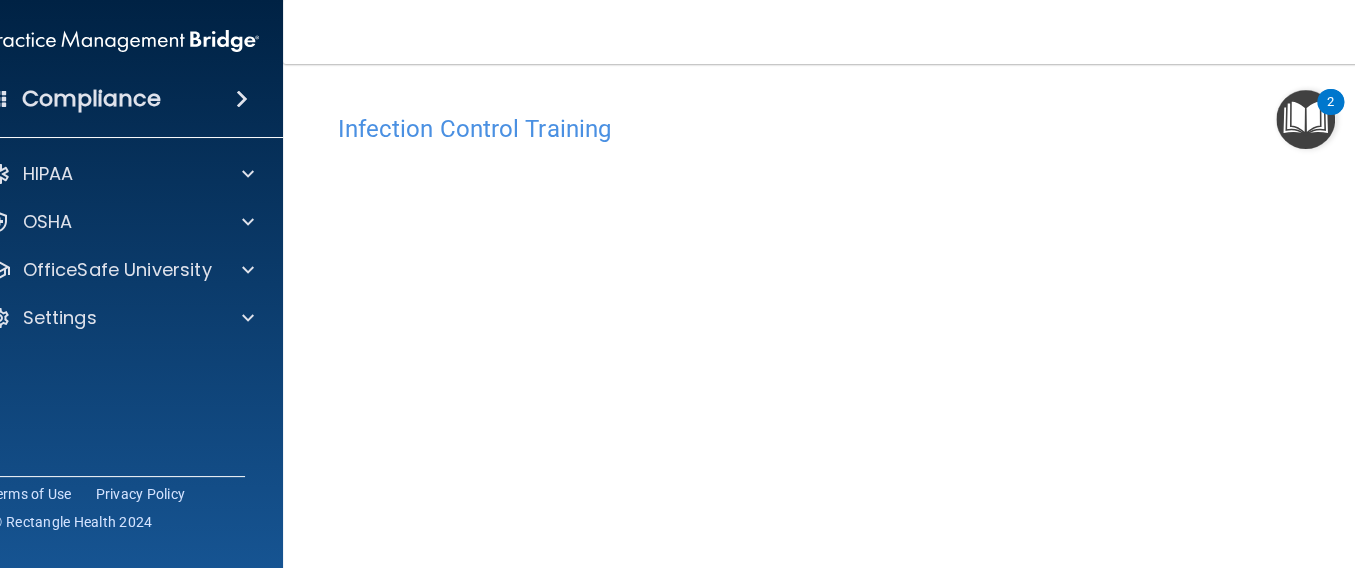 drag, startPoint x: 1192, startPoint y: 1, endPoint x: 690, endPoint y: 34, distance: 503.0835 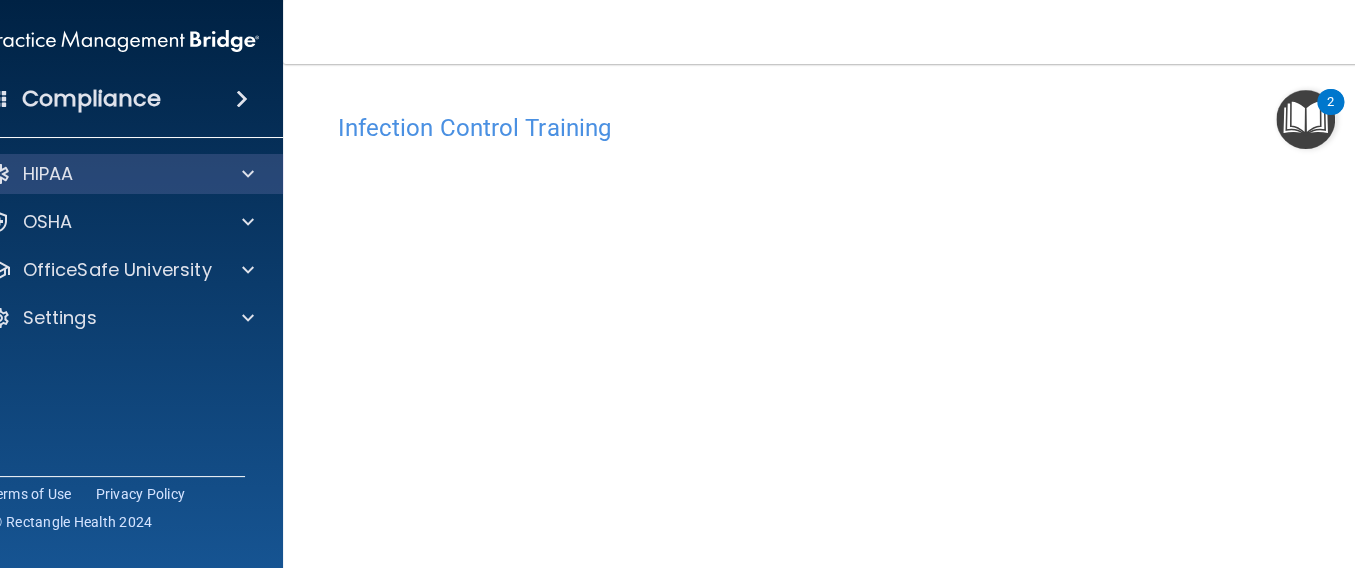 scroll, scrollTop: 0, scrollLeft: 0, axis: both 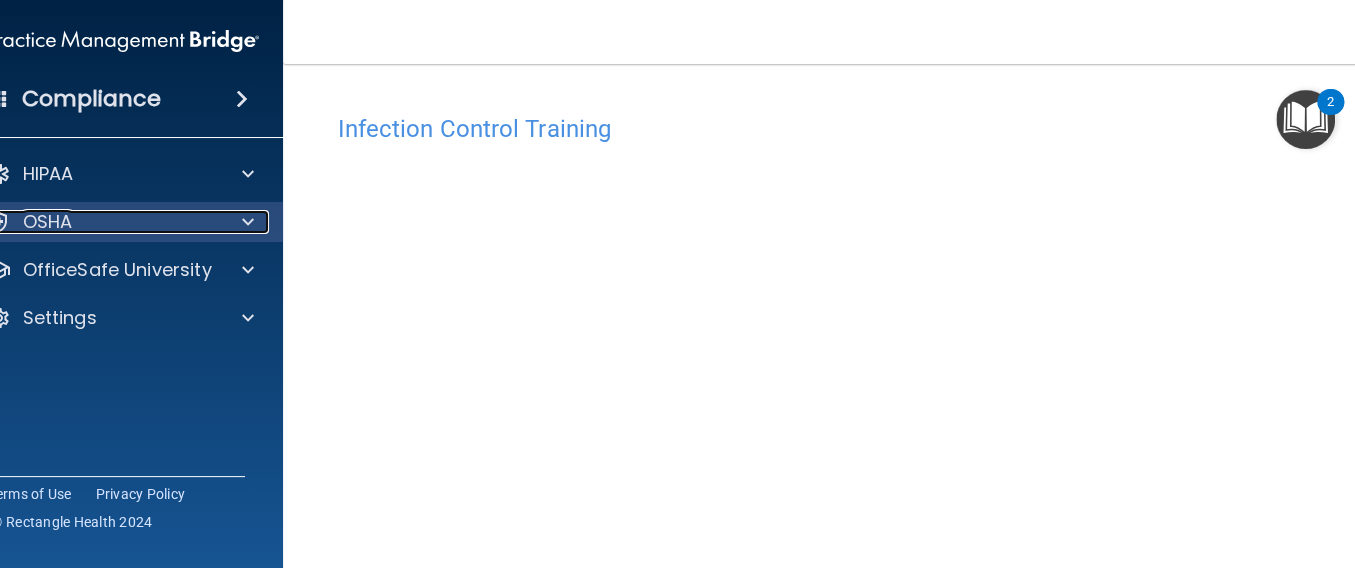 click on "OSHA" at bounding box center (96, 222) 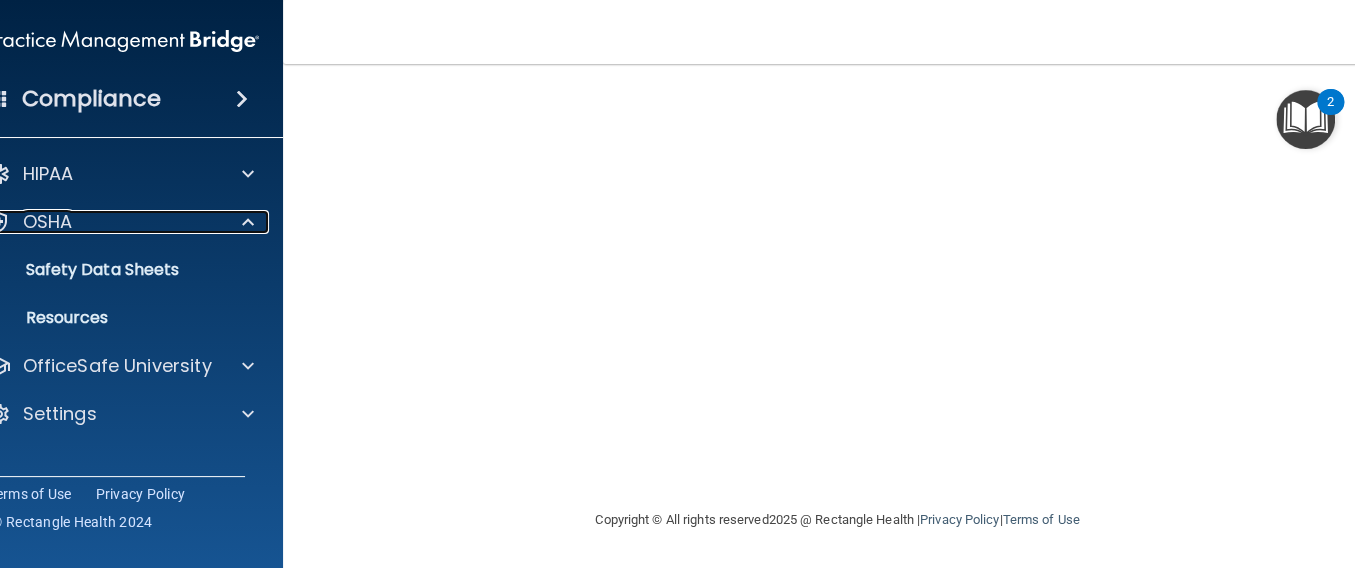 scroll, scrollTop: 0, scrollLeft: 0, axis: both 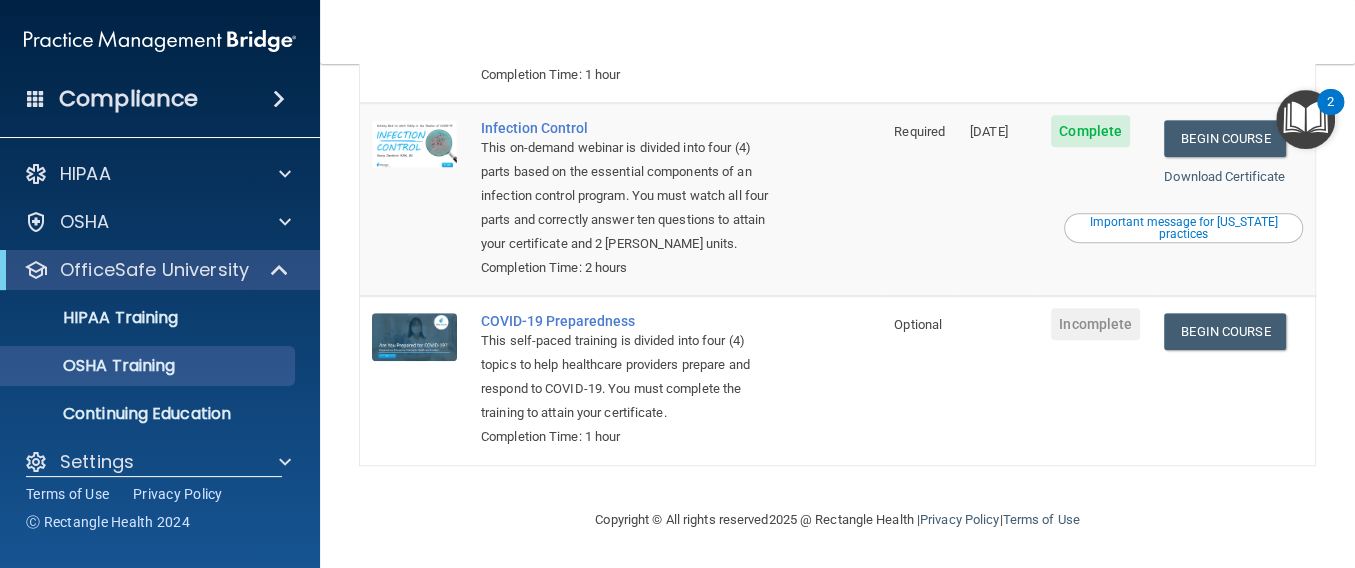 click on "Required" at bounding box center (920, 6) 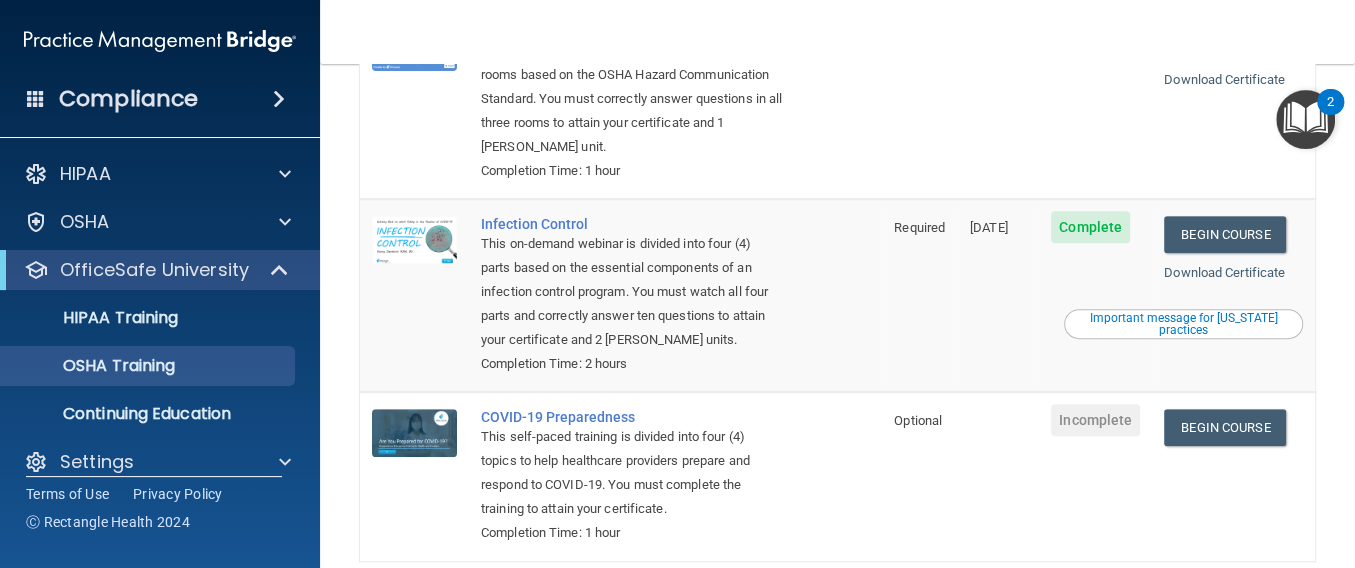 scroll, scrollTop: 267, scrollLeft: 0, axis: vertical 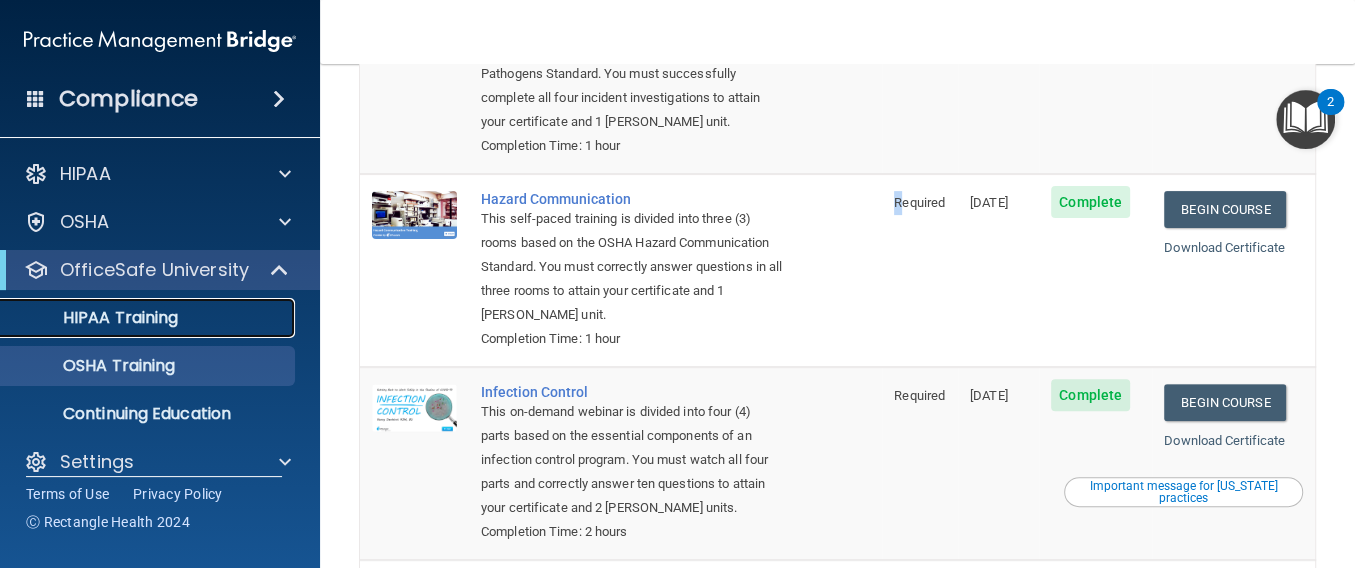 click on "HIPAA Training" at bounding box center [95, 318] 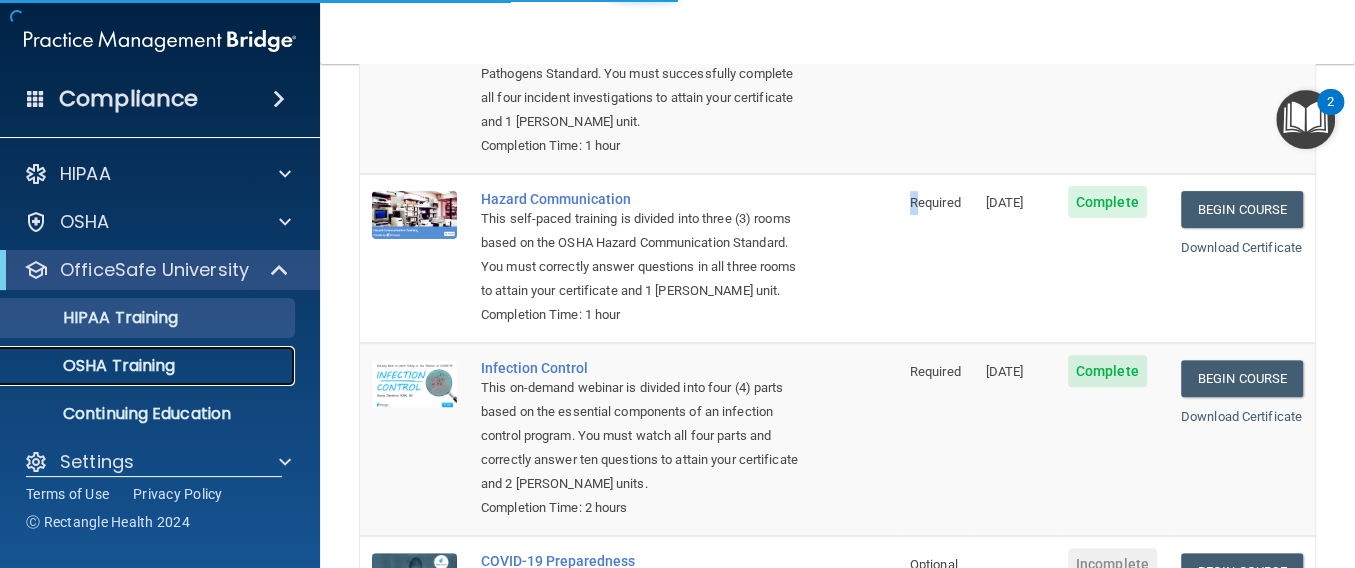 drag, startPoint x: 131, startPoint y: 358, endPoint x: 119, endPoint y: 346, distance: 16.970562 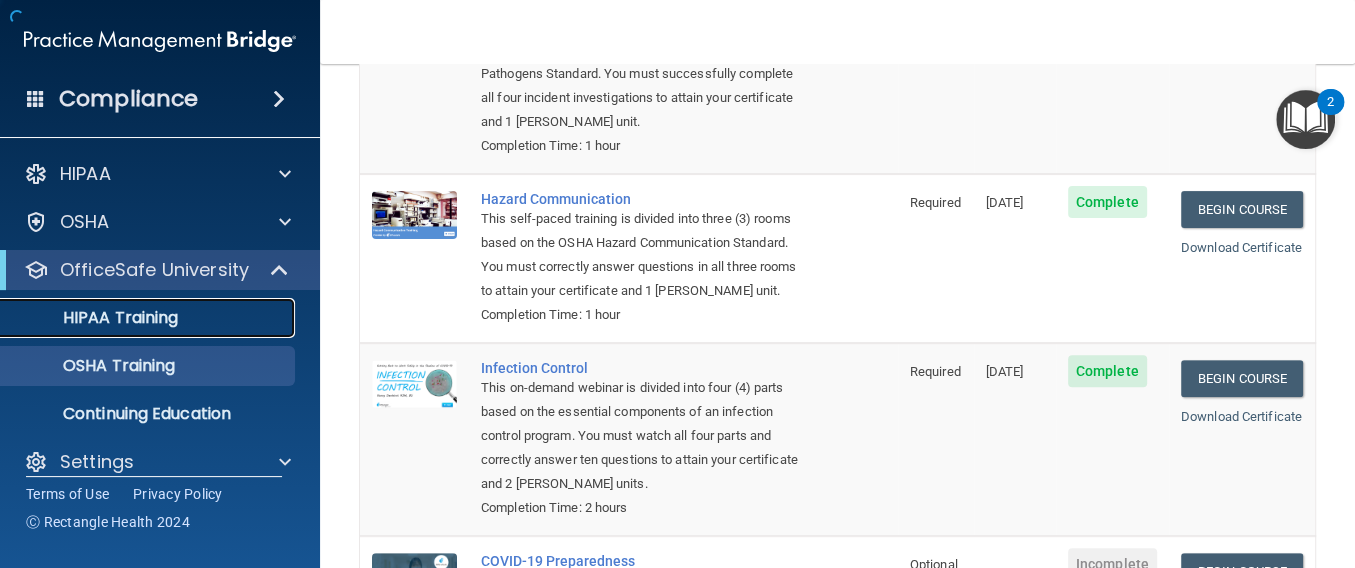 click on "HIPAA Training" at bounding box center (95, 318) 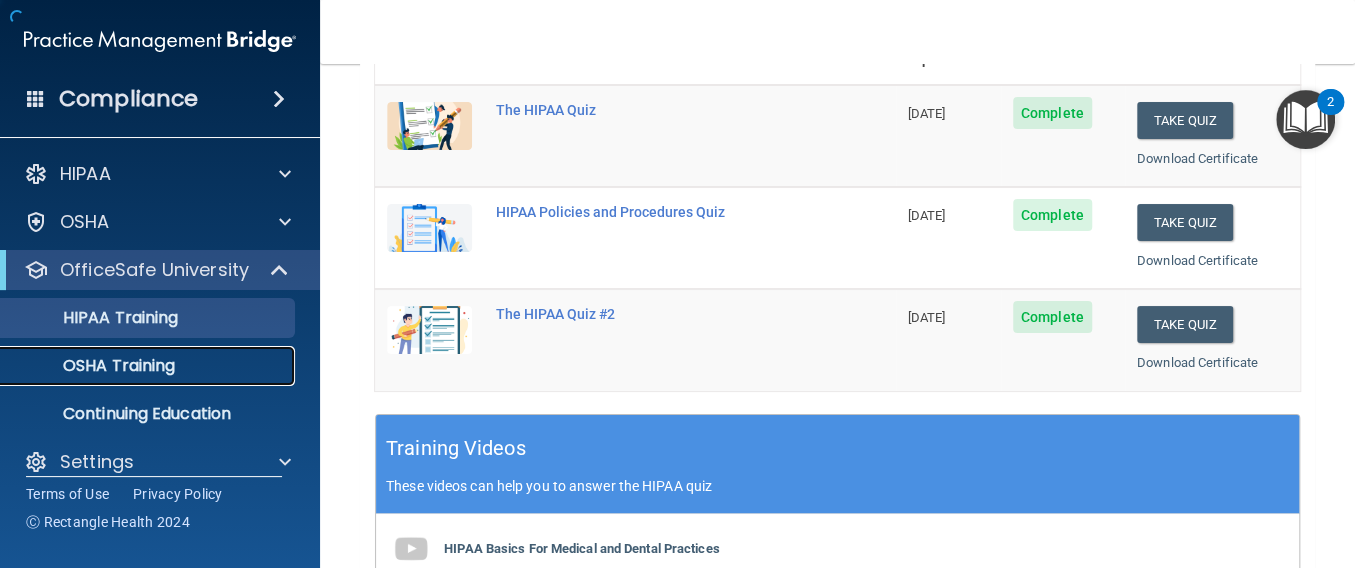 click on "OSHA Training" at bounding box center (94, 366) 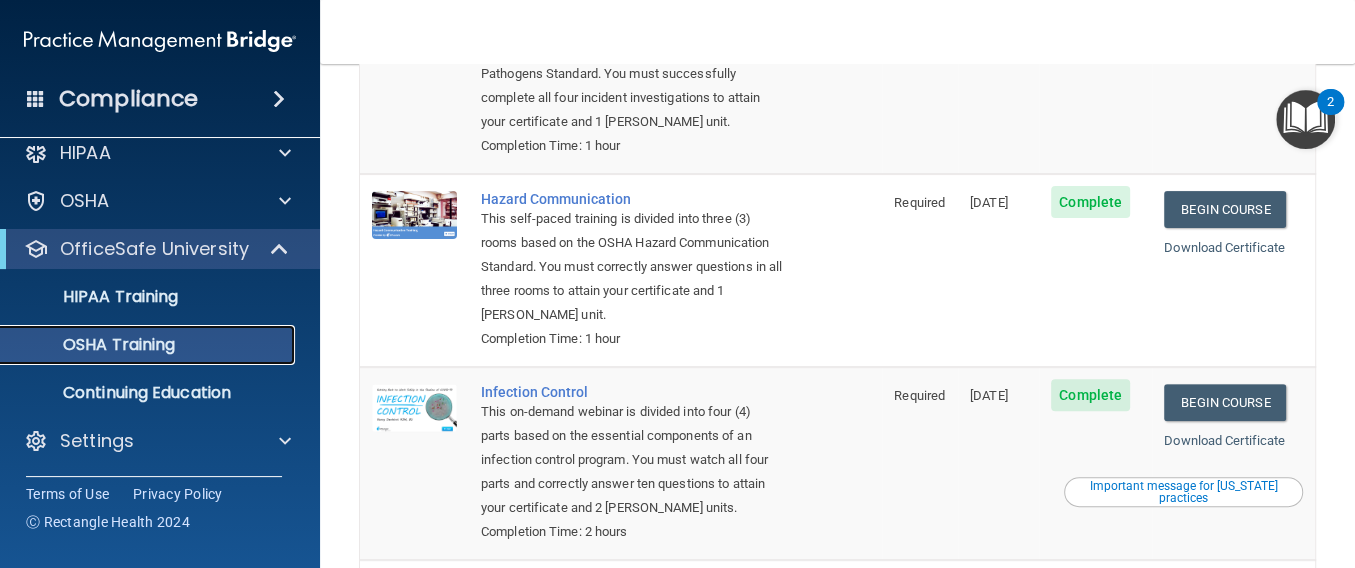 scroll, scrollTop: 0, scrollLeft: 0, axis: both 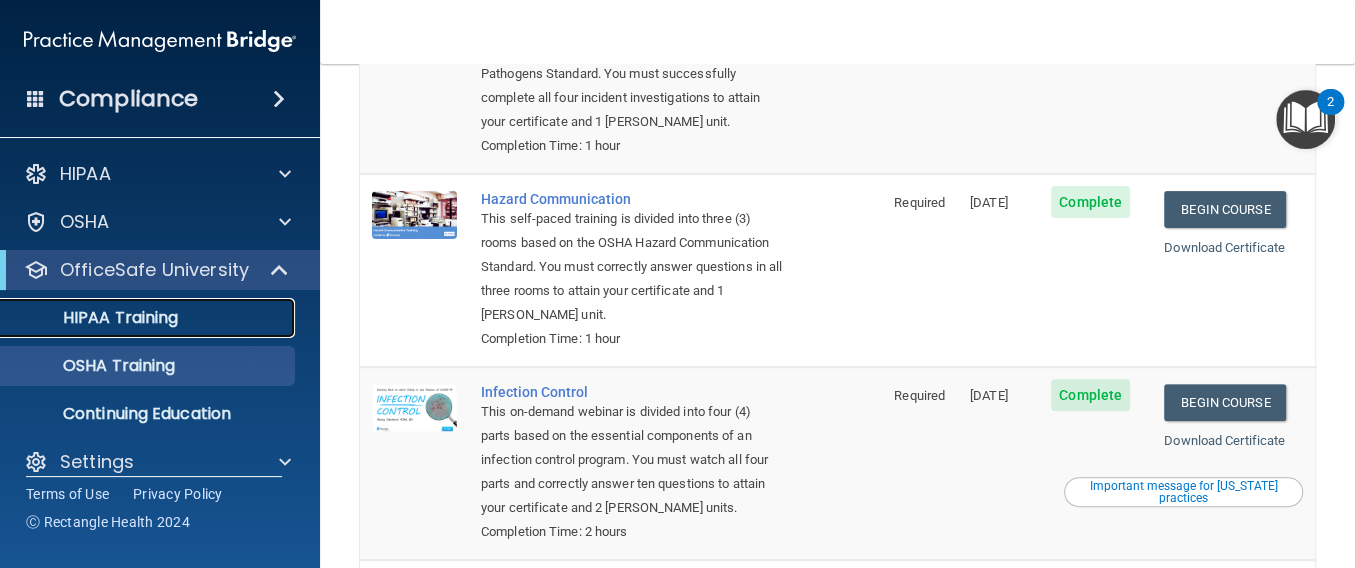 click on "HIPAA Training" at bounding box center (149, 318) 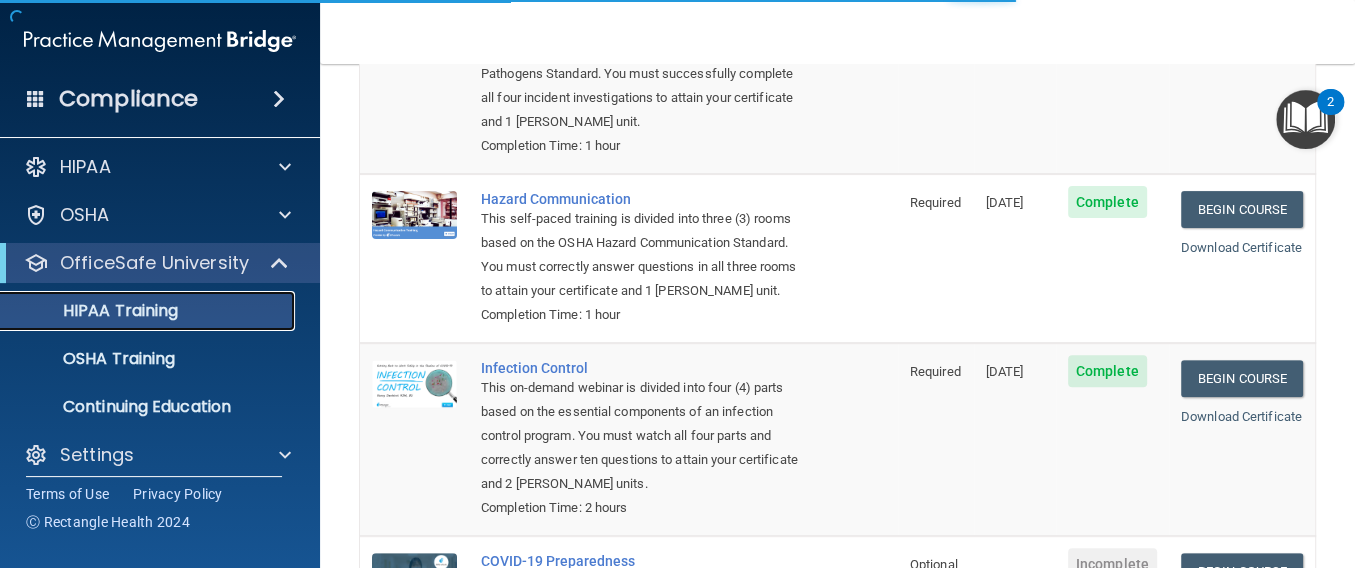 scroll, scrollTop: 0, scrollLeft: 0, axis: both 